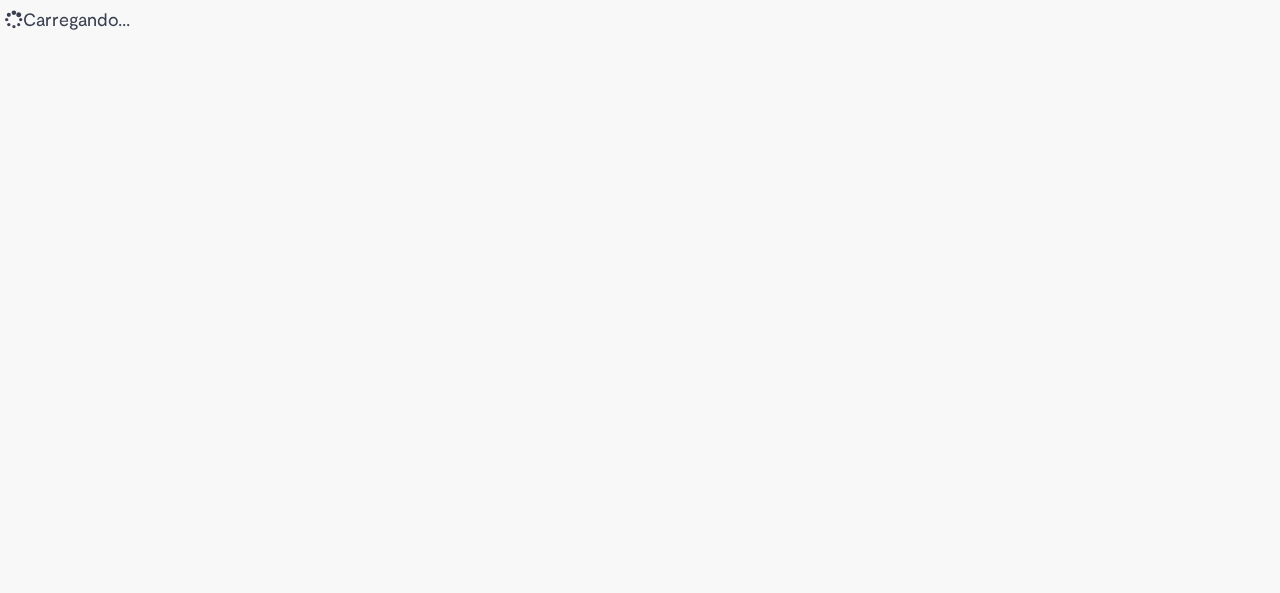 scroll, scrollTop: 0, scrollLeft: 0, axis: both 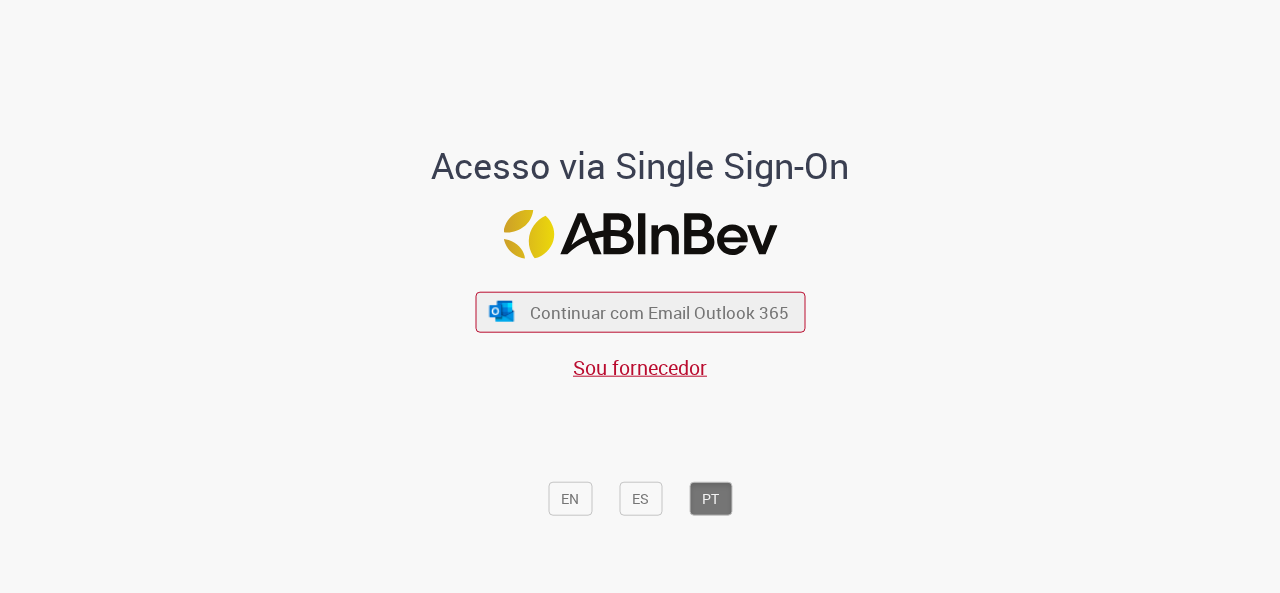click on "Acesso via Single Sign-On
Continuar com Email Outlook 365
Sou fornecedor
EN   ES   PT" at bounding box center [640, 336] 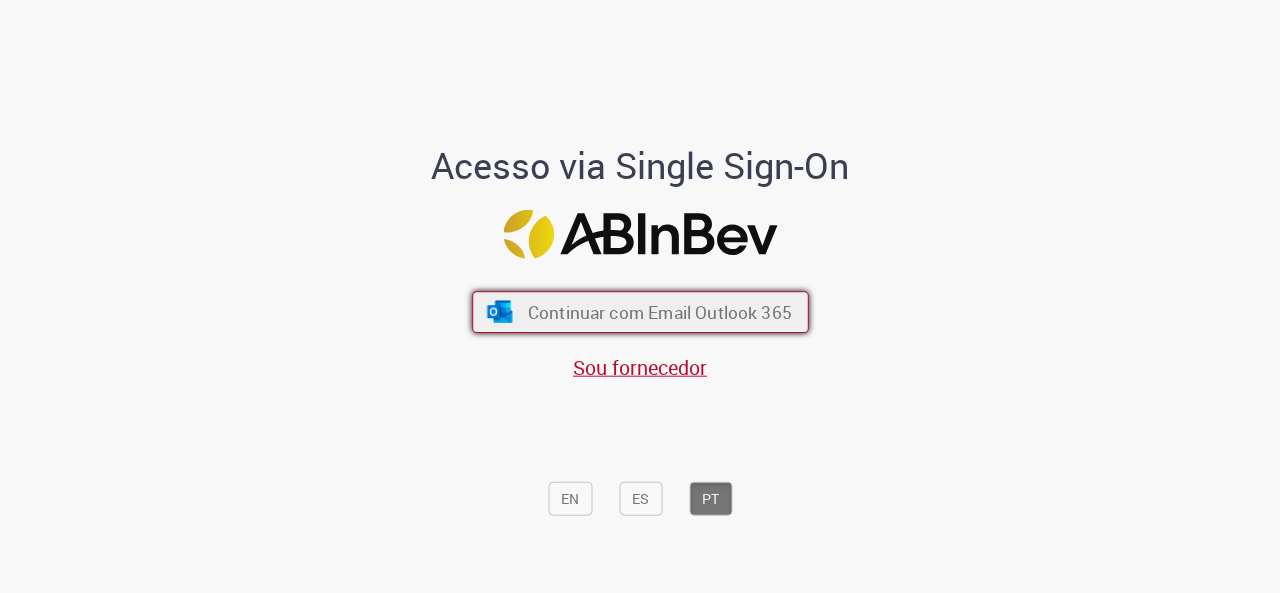 click on "Continuar com Email Outlook 365" at bounding box center [640, 312] 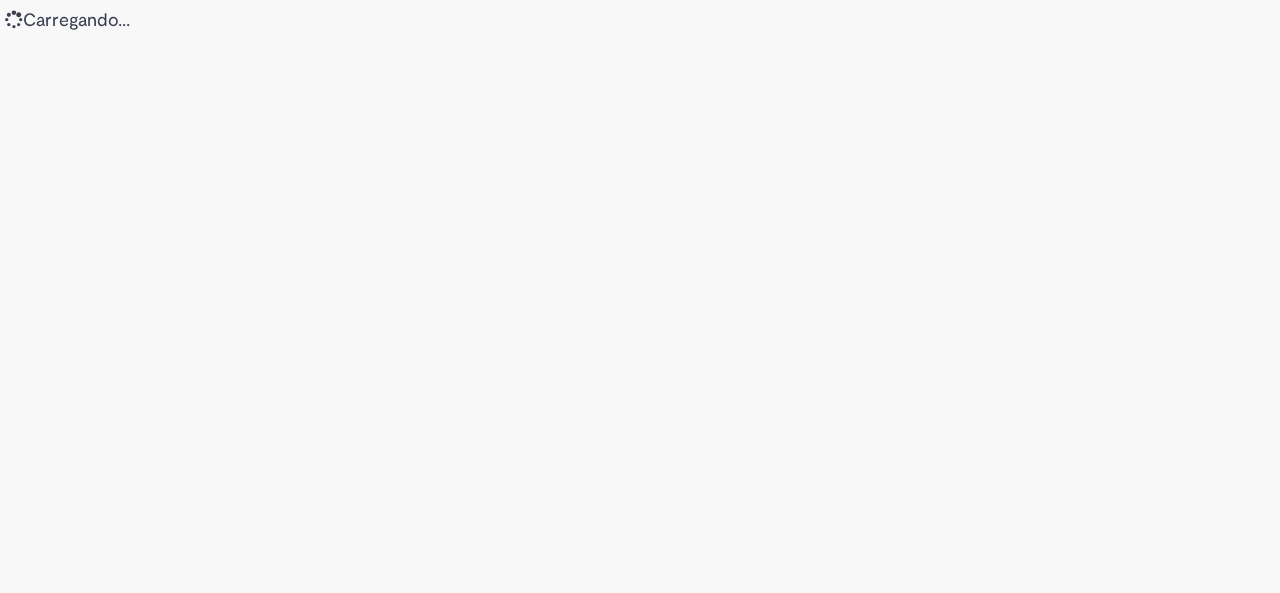 scroll, scrollTop: 0, scrollLeft: 0, axis: both 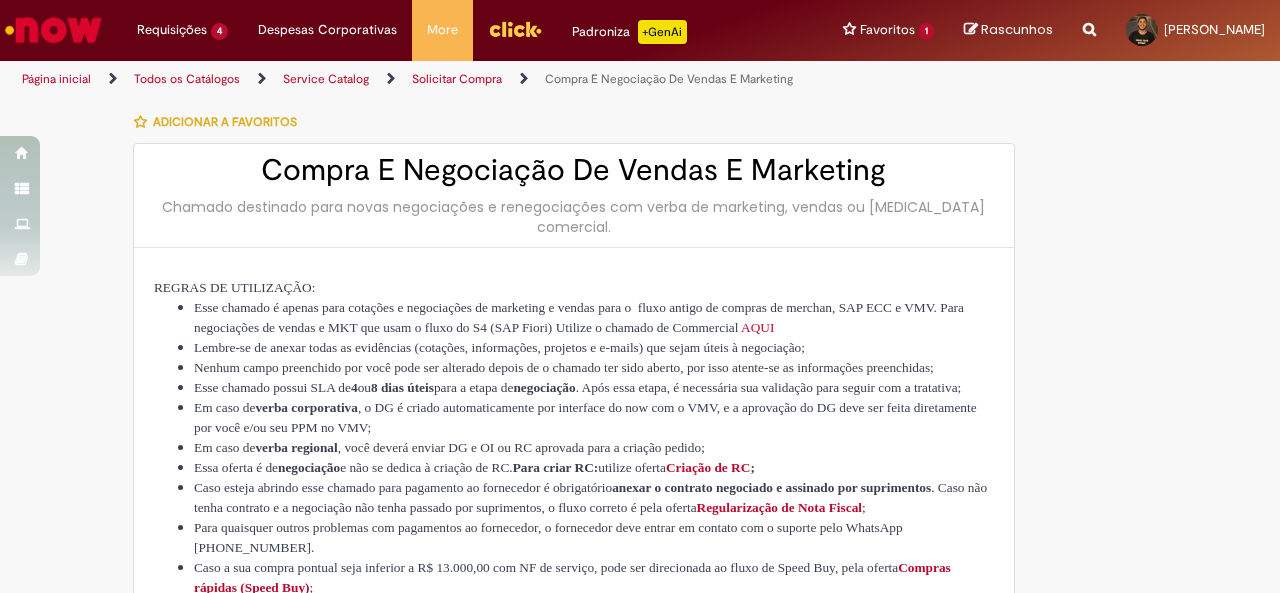 type on "********" 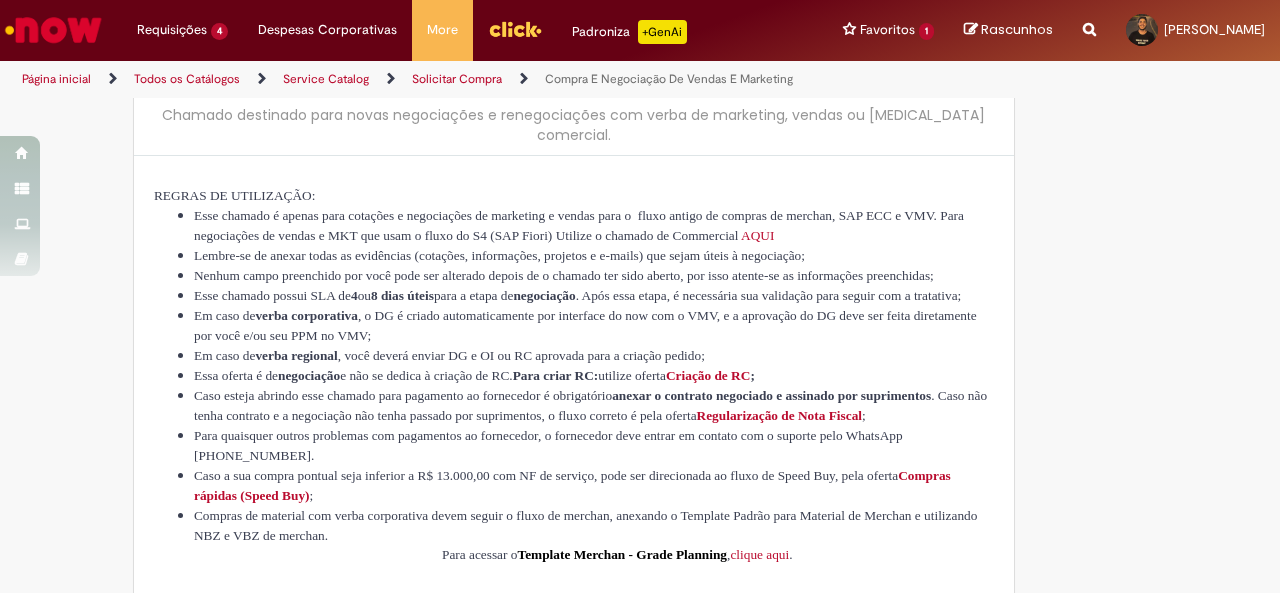 scroll, scrollTop: 400, scrollLeft: 0, axis: vertical 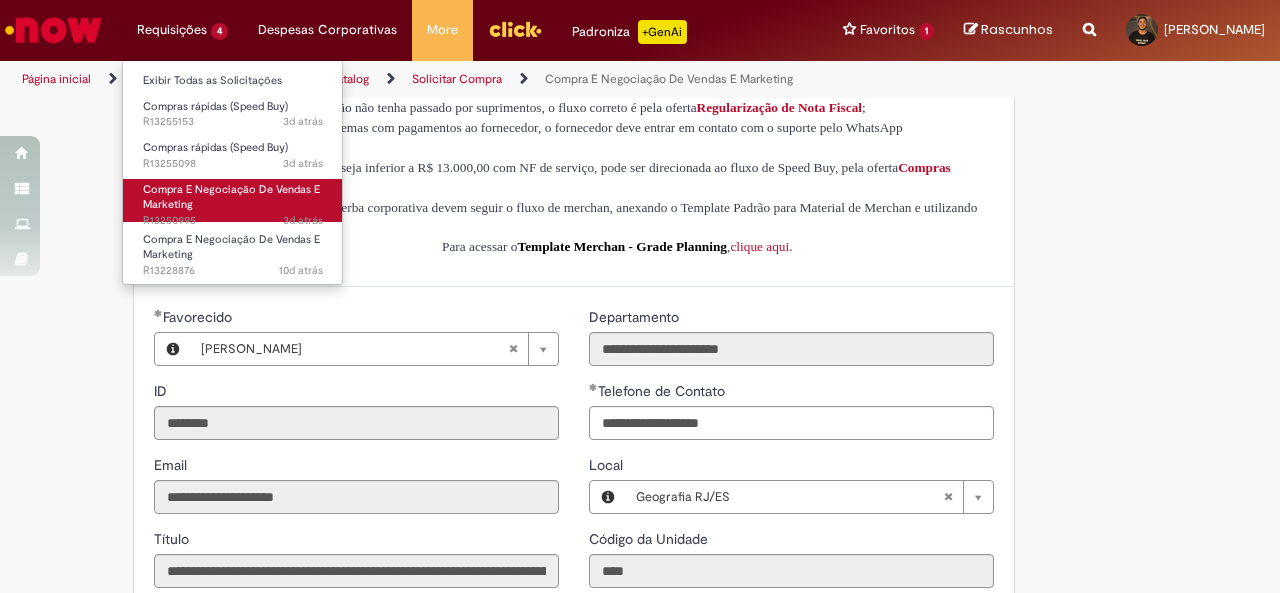 click on "Compra E Negociação De Vendas E Marketing
3d atrás 3 dias atrás  R13250995" at bounding box center (233, 200) 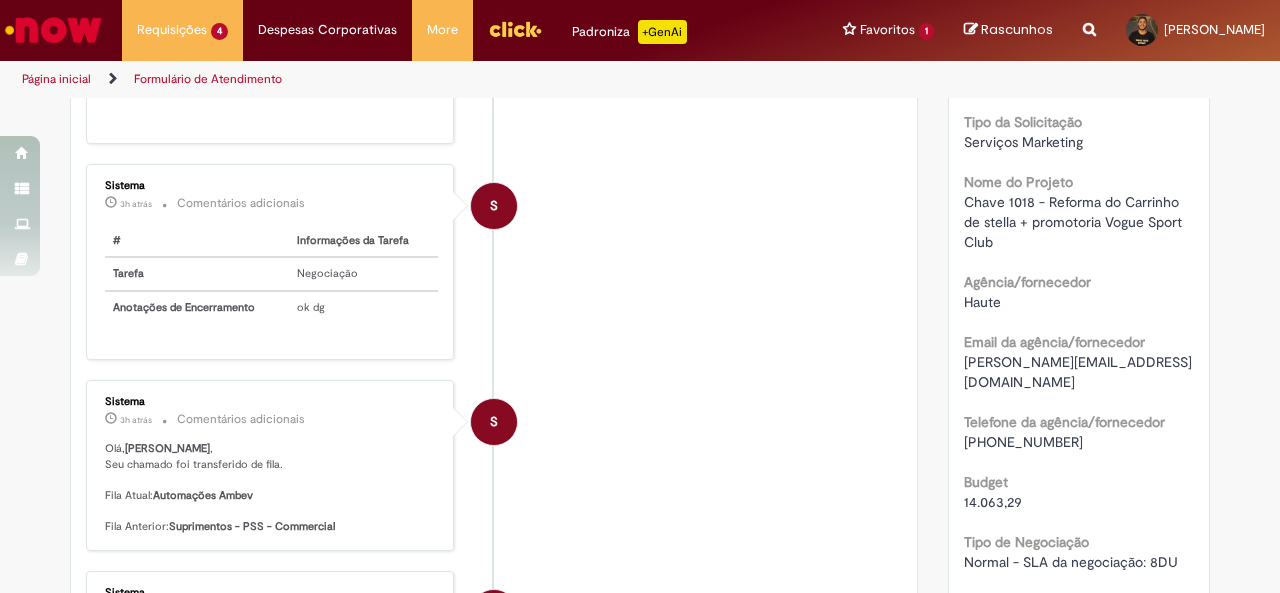 scroll, scrollTop: 0, scrollLeft: 0, axis: both 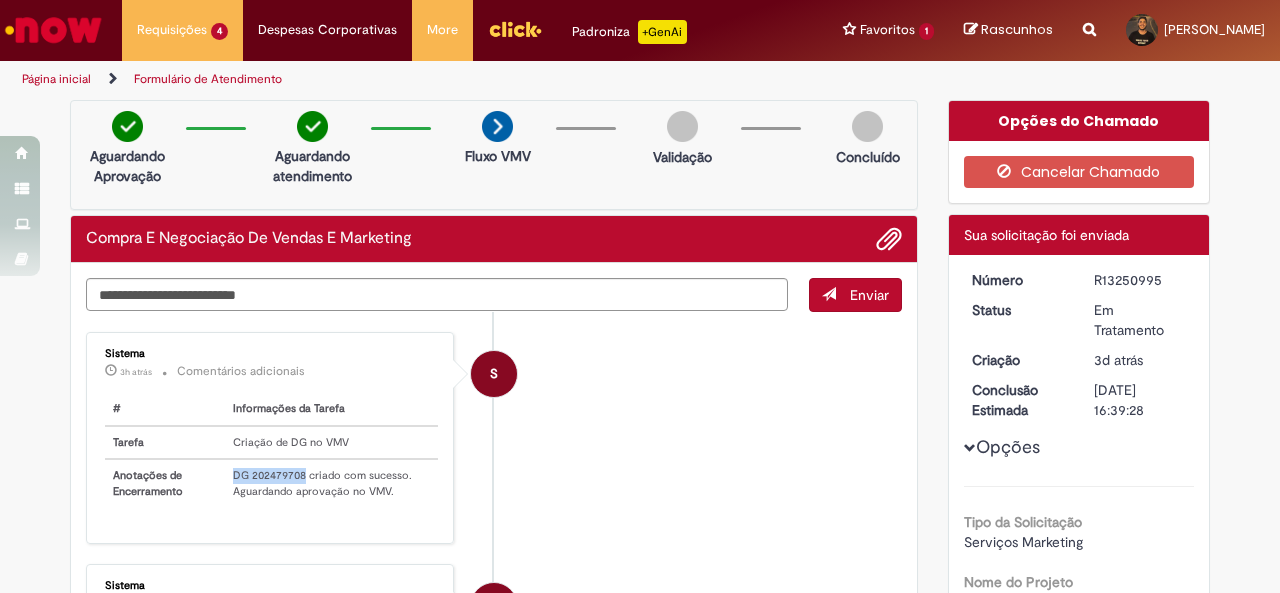 drag, startPoint x: 226, startPoint y: 468, endPoint x: 296, endPoint y: 475, distance: 70.34913 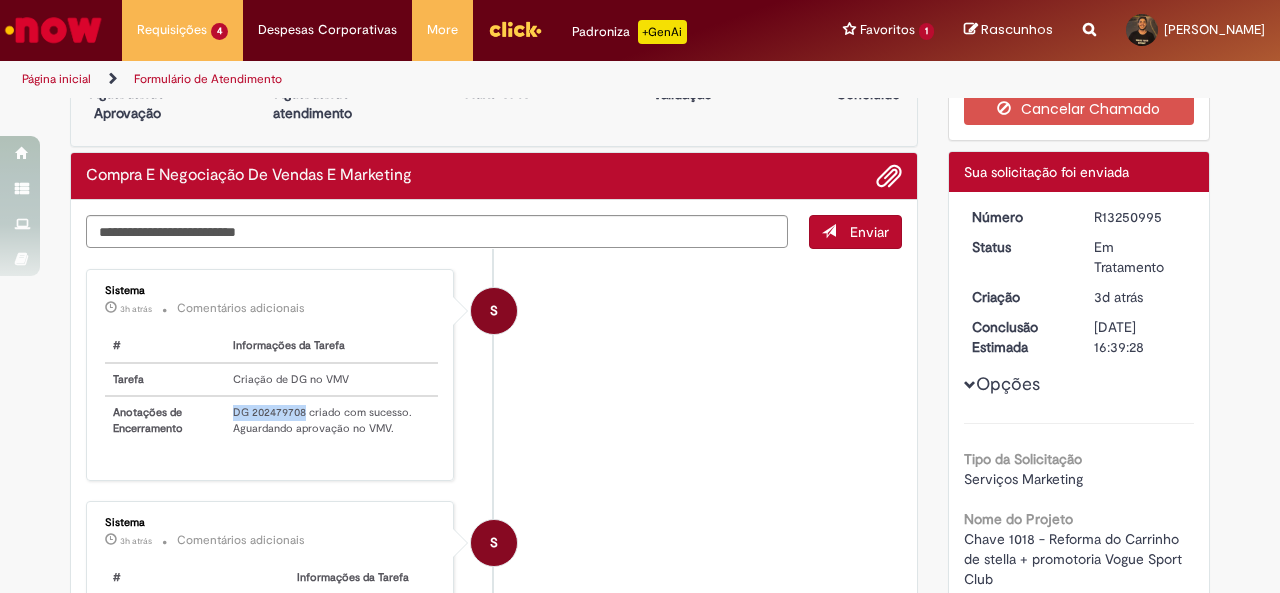 scroll, scrollTop: 100, scrollLeft: 0, axis: vertical 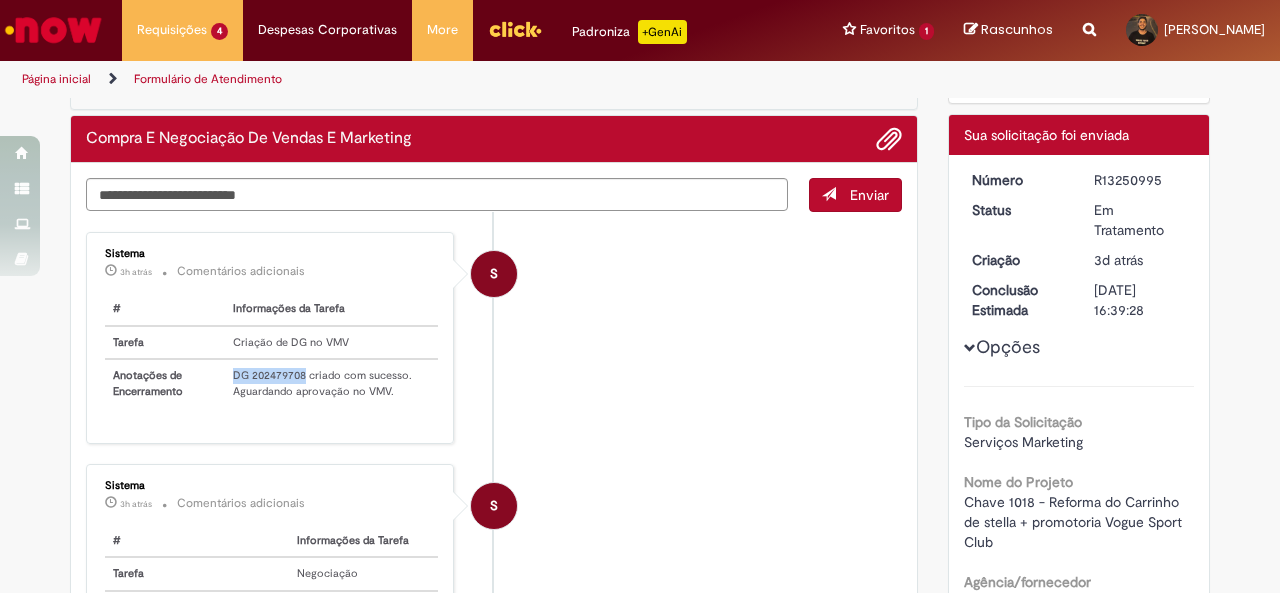 copy on "DG 202479708" 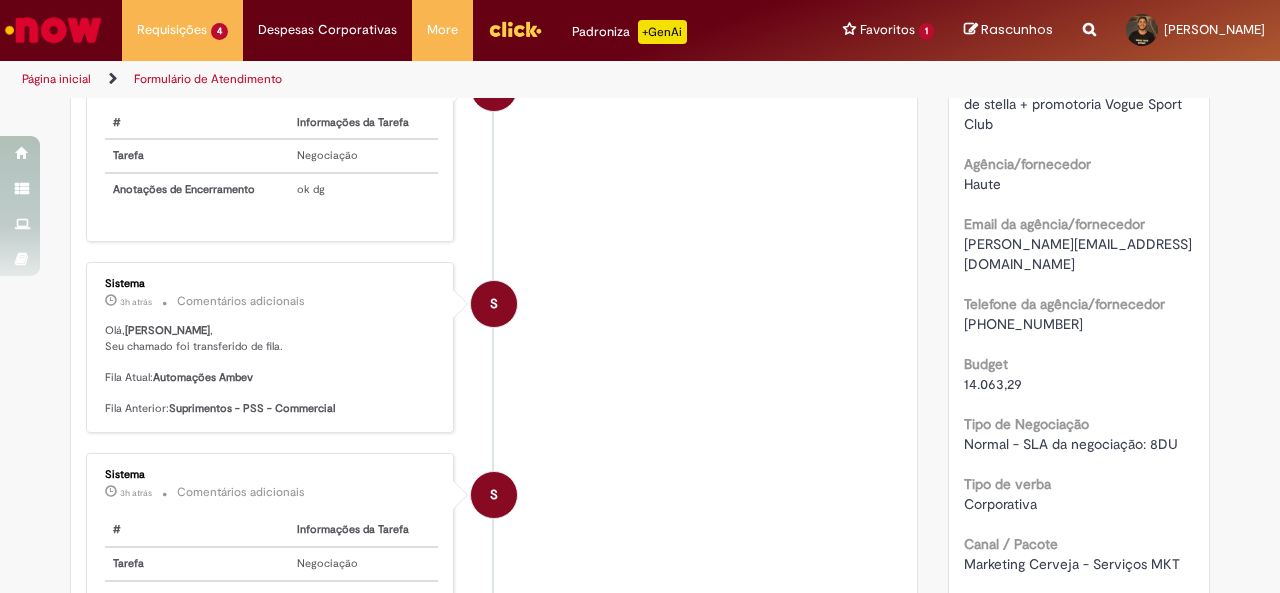scroll, scrollTop: 600, scrollLeft: 0, axis: vertical 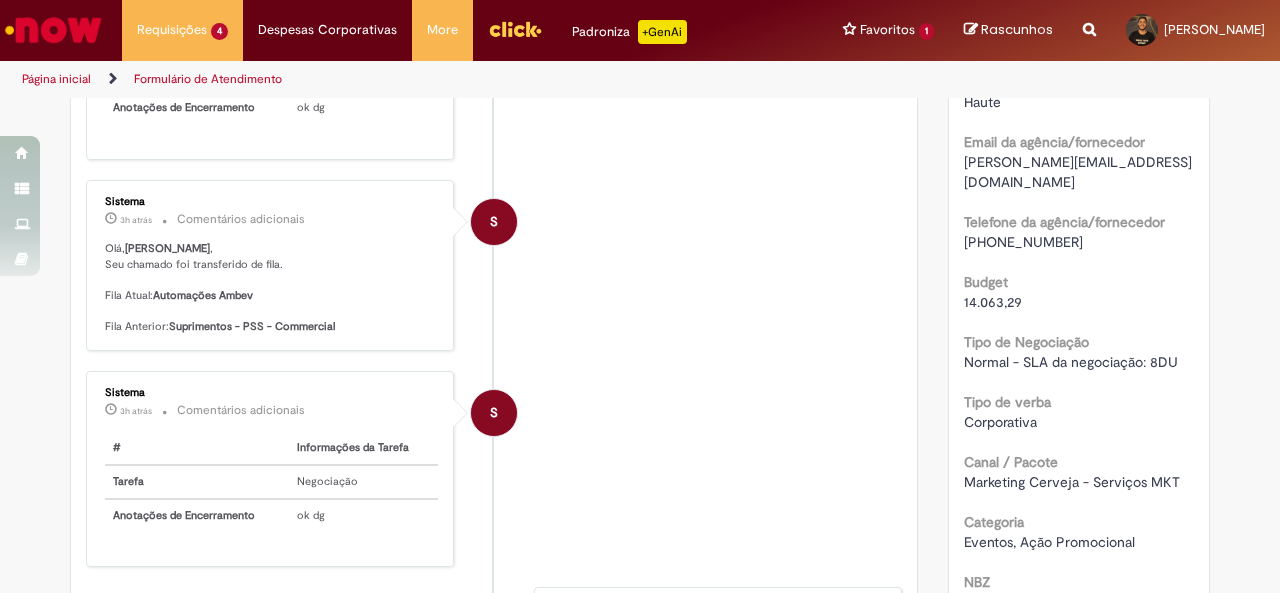 click on "14.063,29" at bounding box center [993, 302] 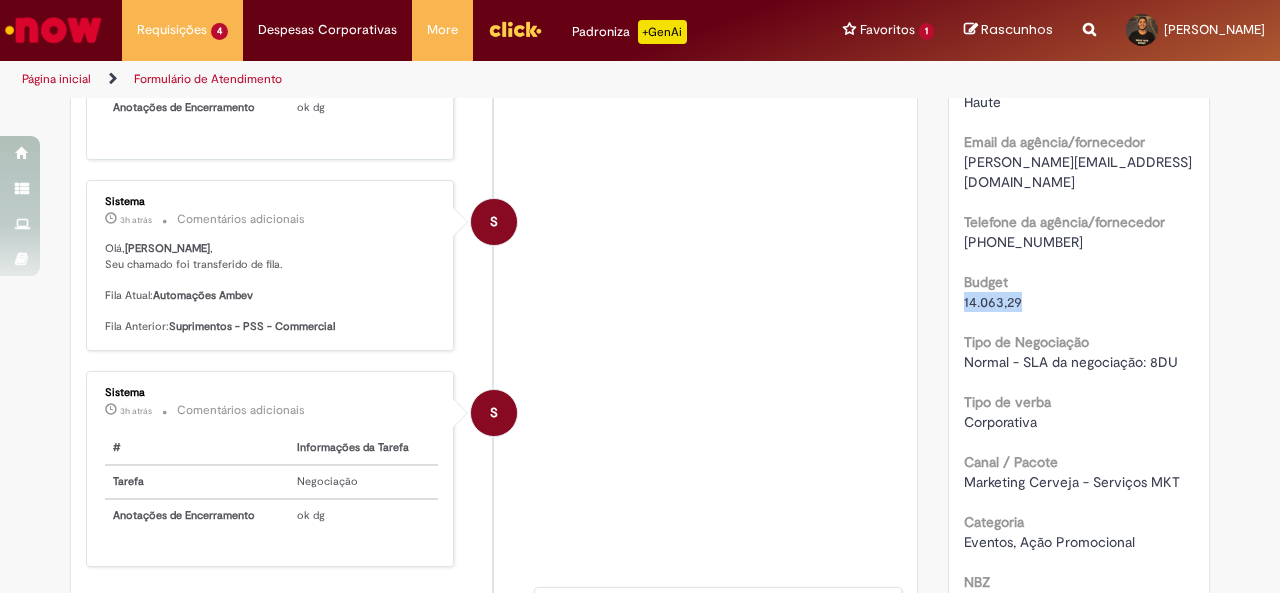 click on "14.063,29" at bounding box center [993, 302] 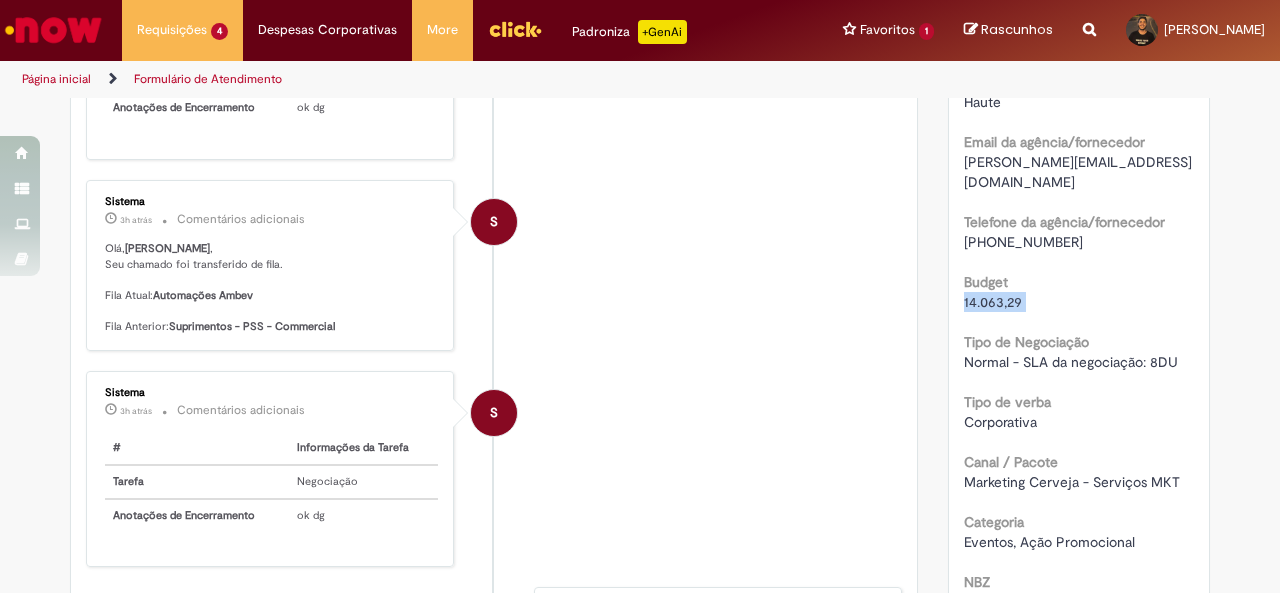 click on "14.063,29" at bounding box center (993, 302) 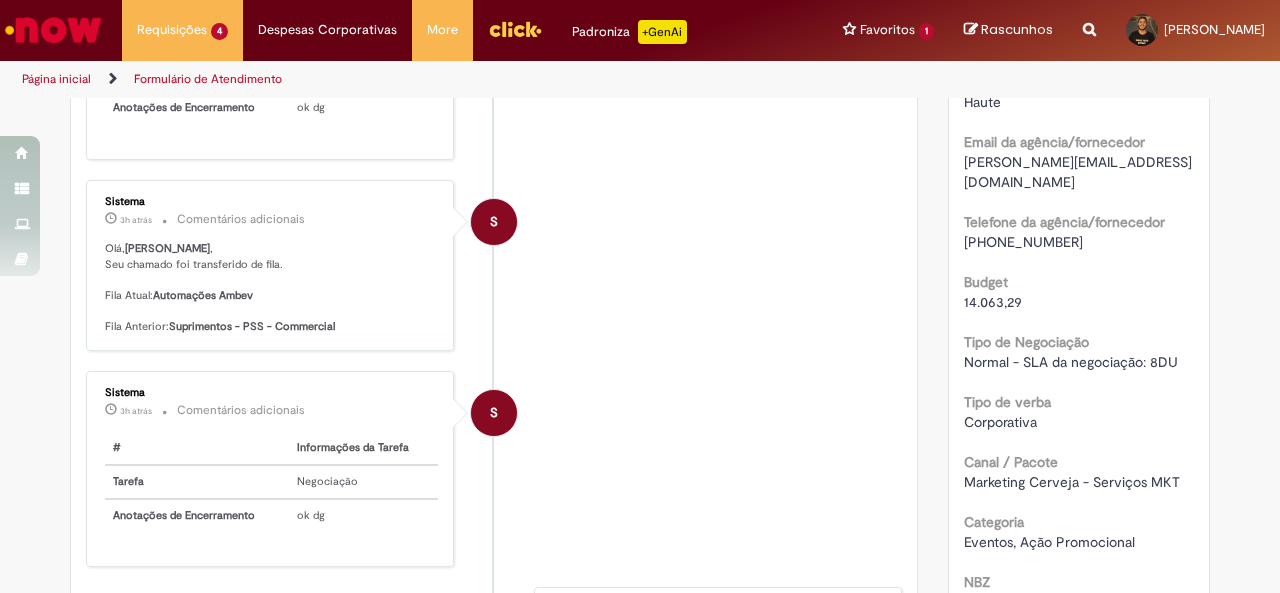 click on "S
Sistema
3h atrás 3 horas atrás     Comentários adicionais
Olá,  Pedro ,  Seu chamado foi transferido de fila. Fila Atual:  Automações Ambev Fila Anterior:  Suprimentos - PSS - Commercial" at bounding box center [494, 265] 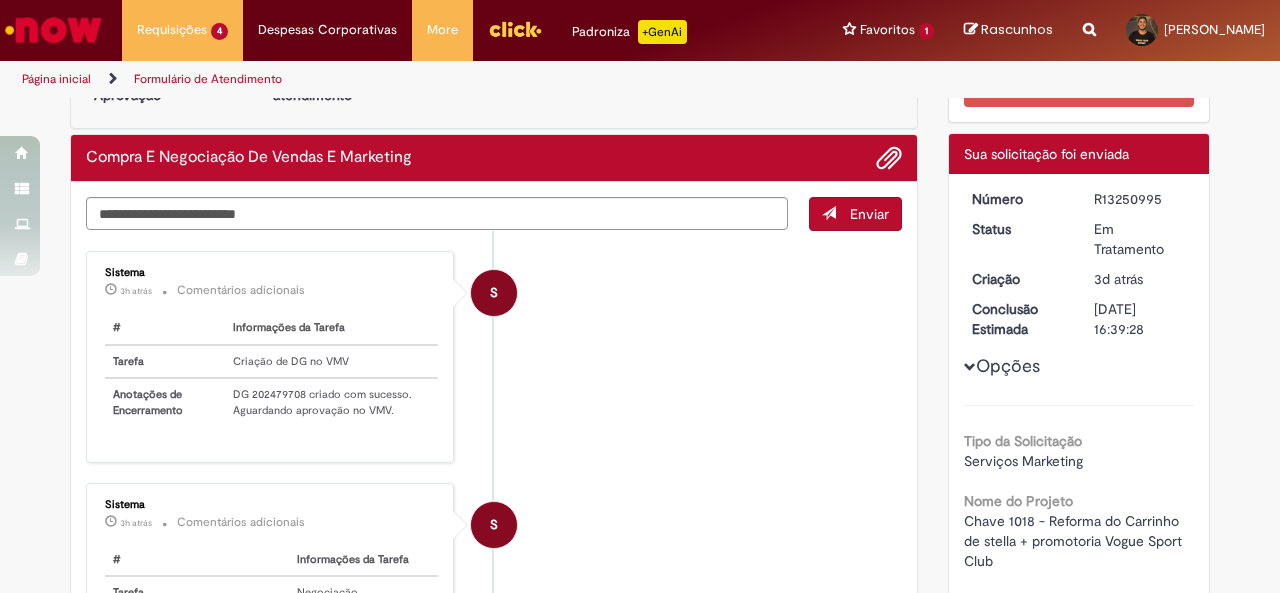 scroll, scrollTop: 0, scrollLeft: 0, axis: both 